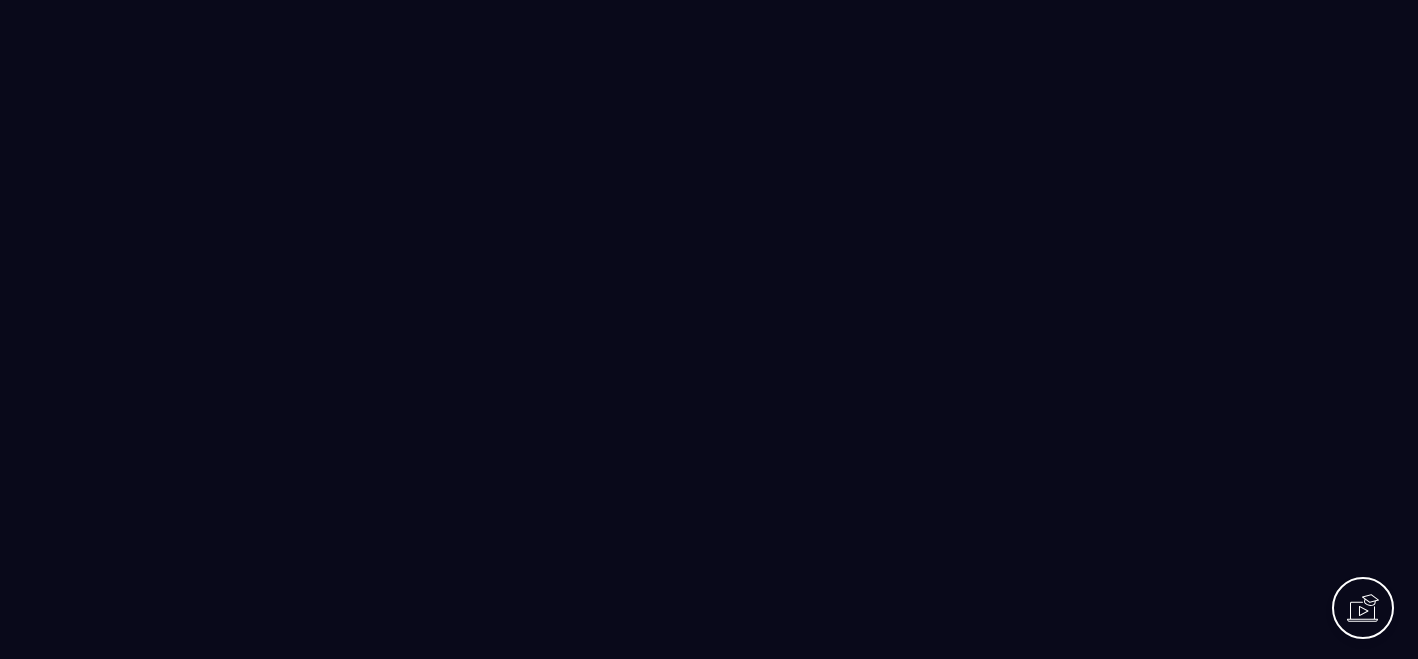 scroll, scrollTop: 0, scrollLeft: 0, axis: both 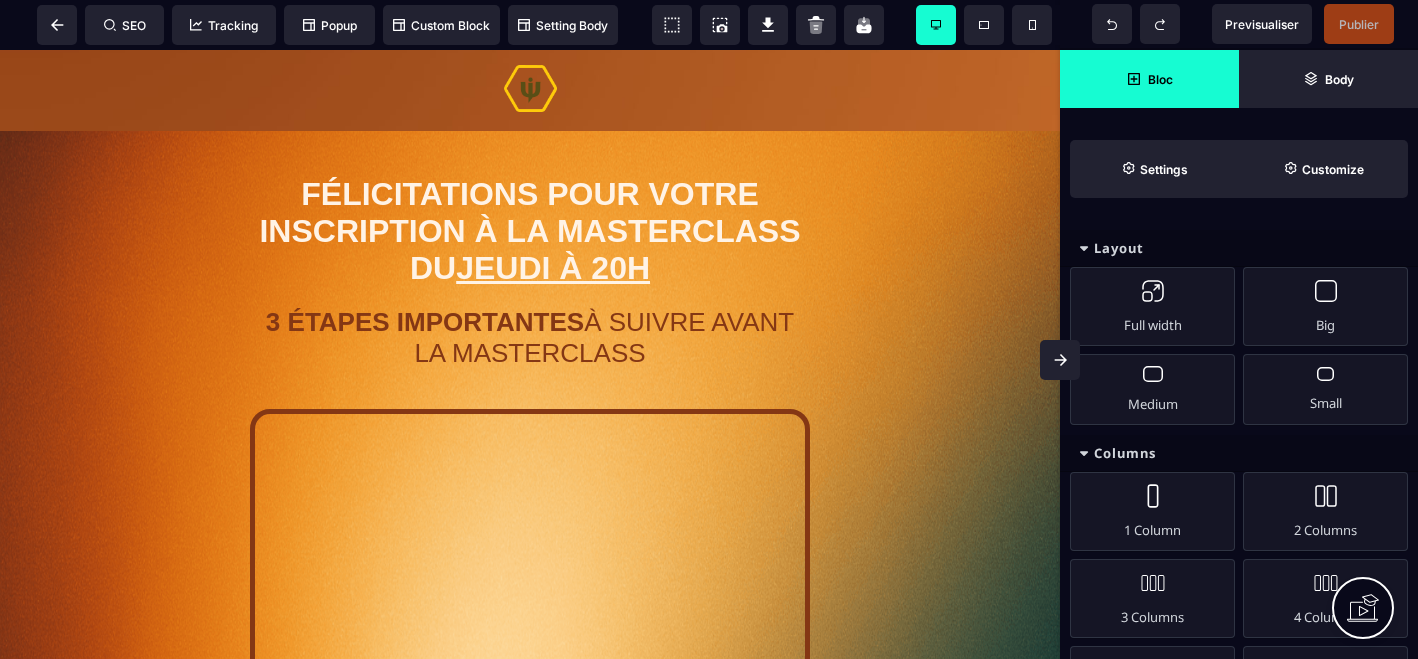 click at bounding box center (530, 684) 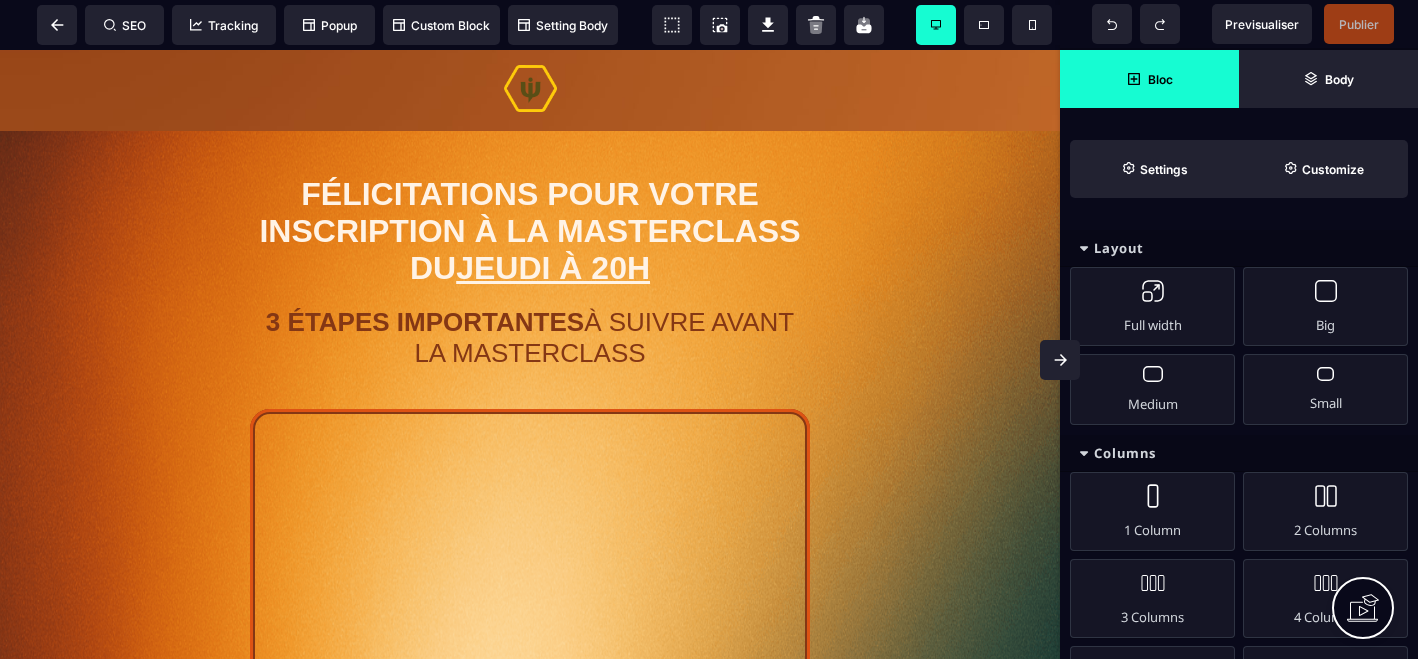 select on "****" 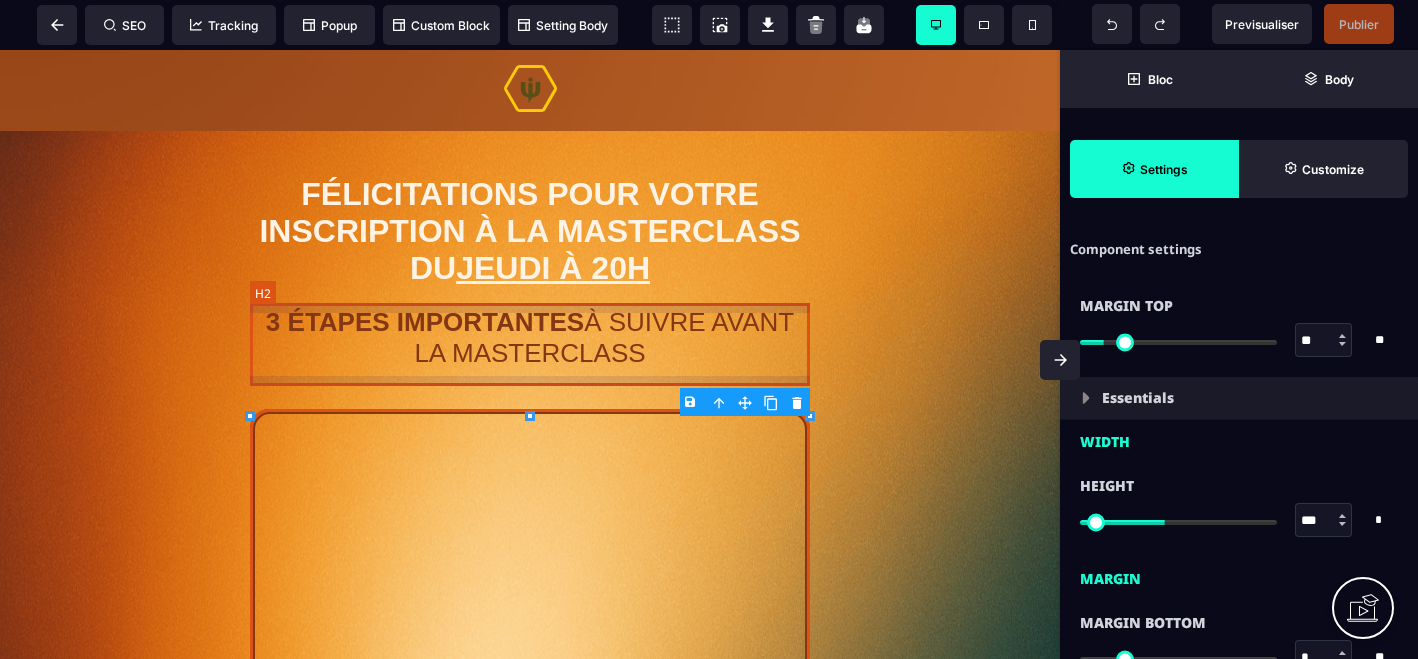 select on "**" 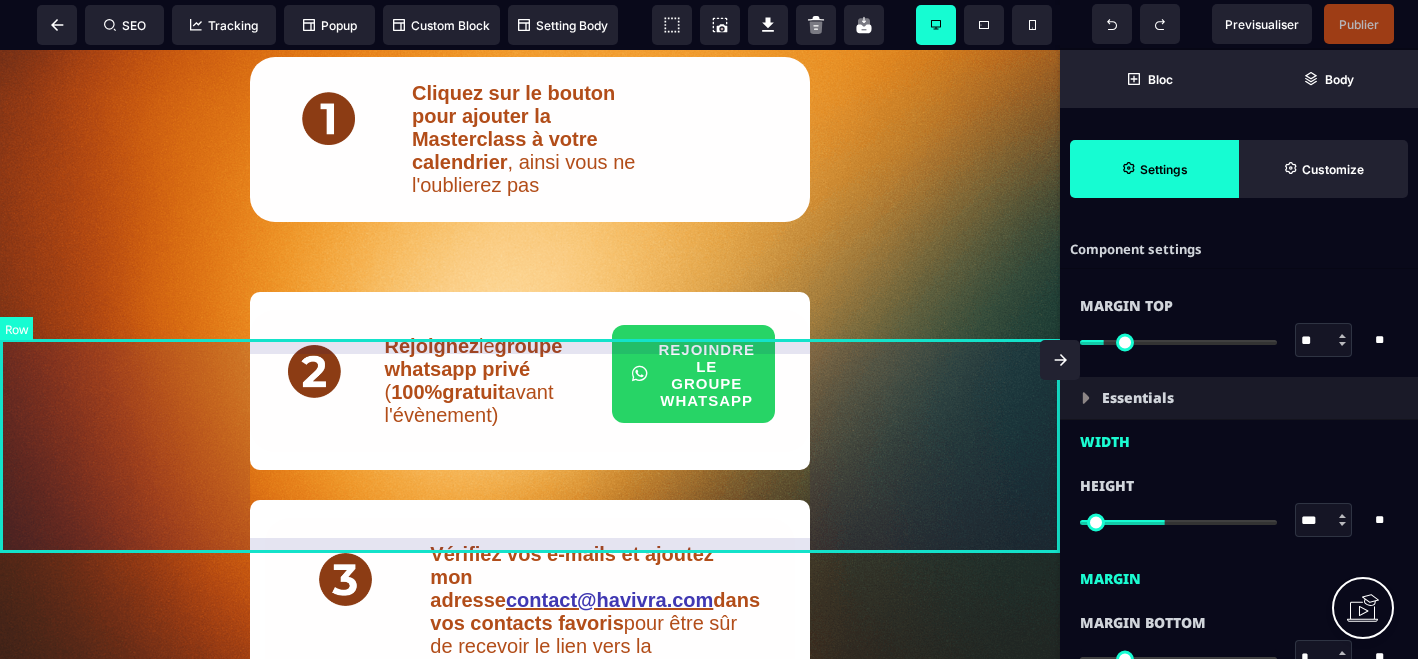 scroll, scrollTop: 1349, scrollLeft: 0, axis: vertical 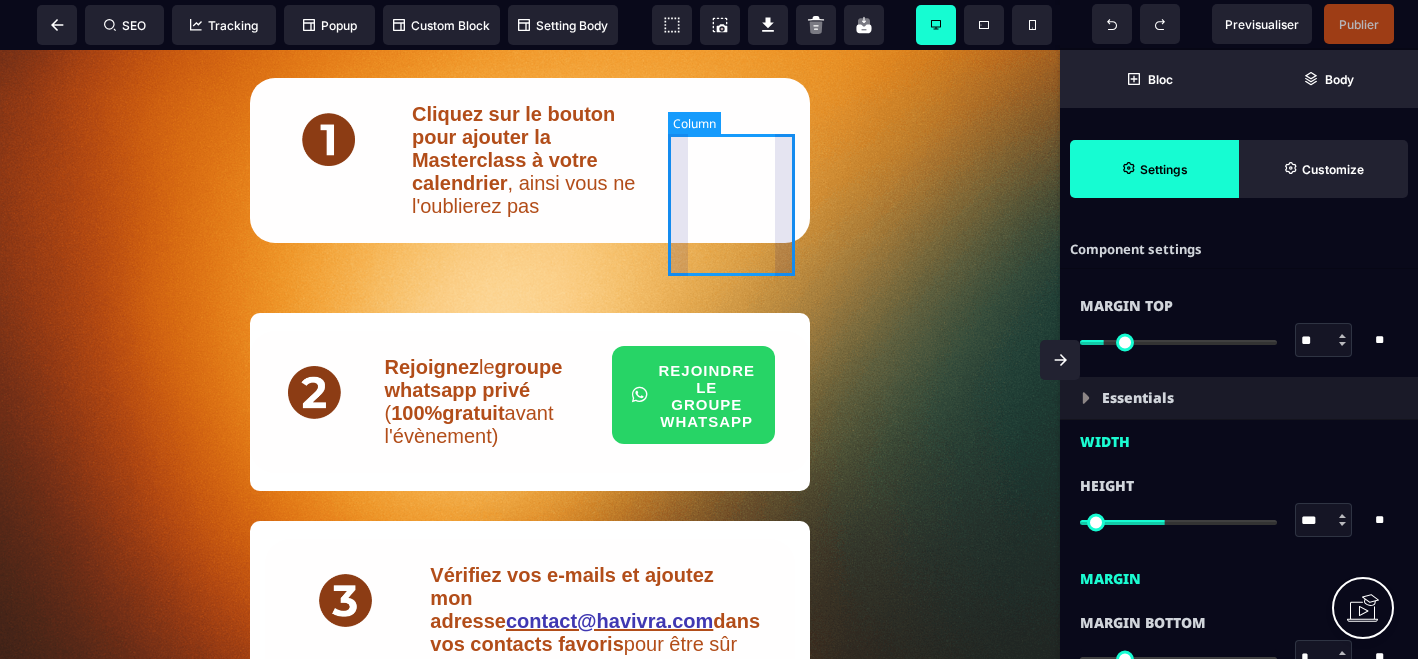 click at bounding box center (731, 160) 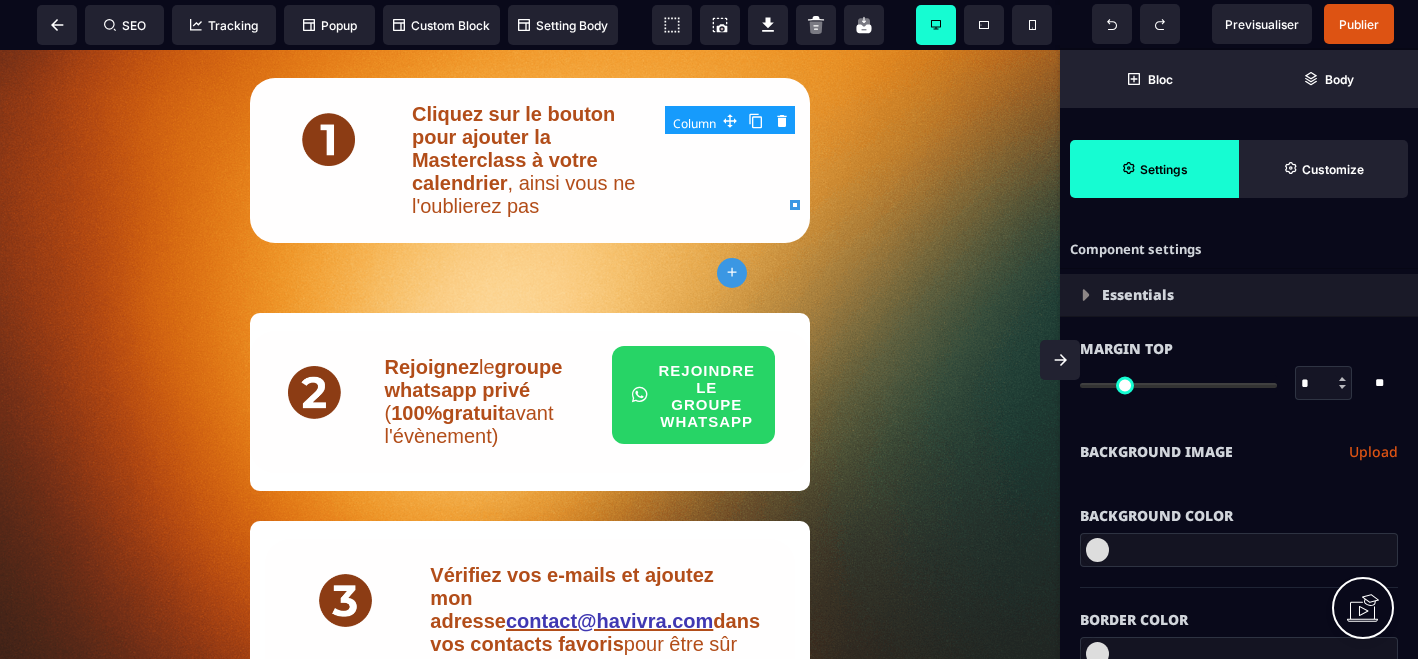 type on "*" 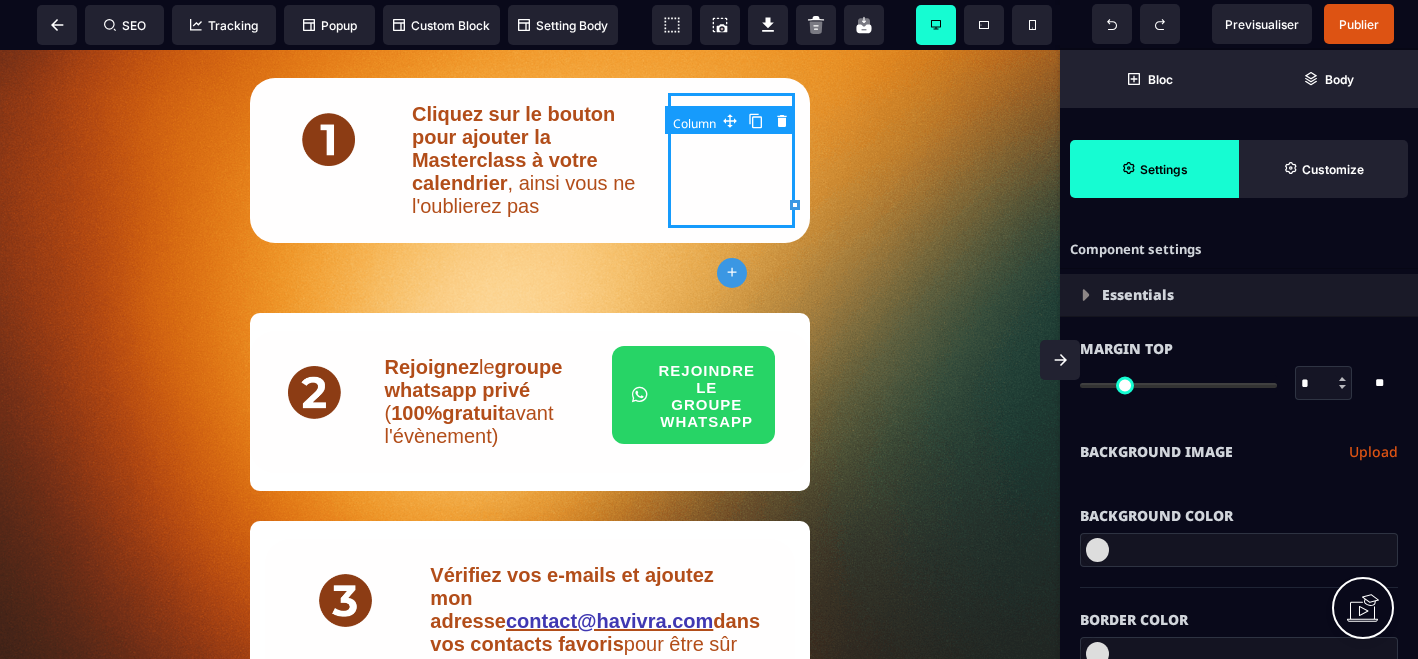 select on "**" 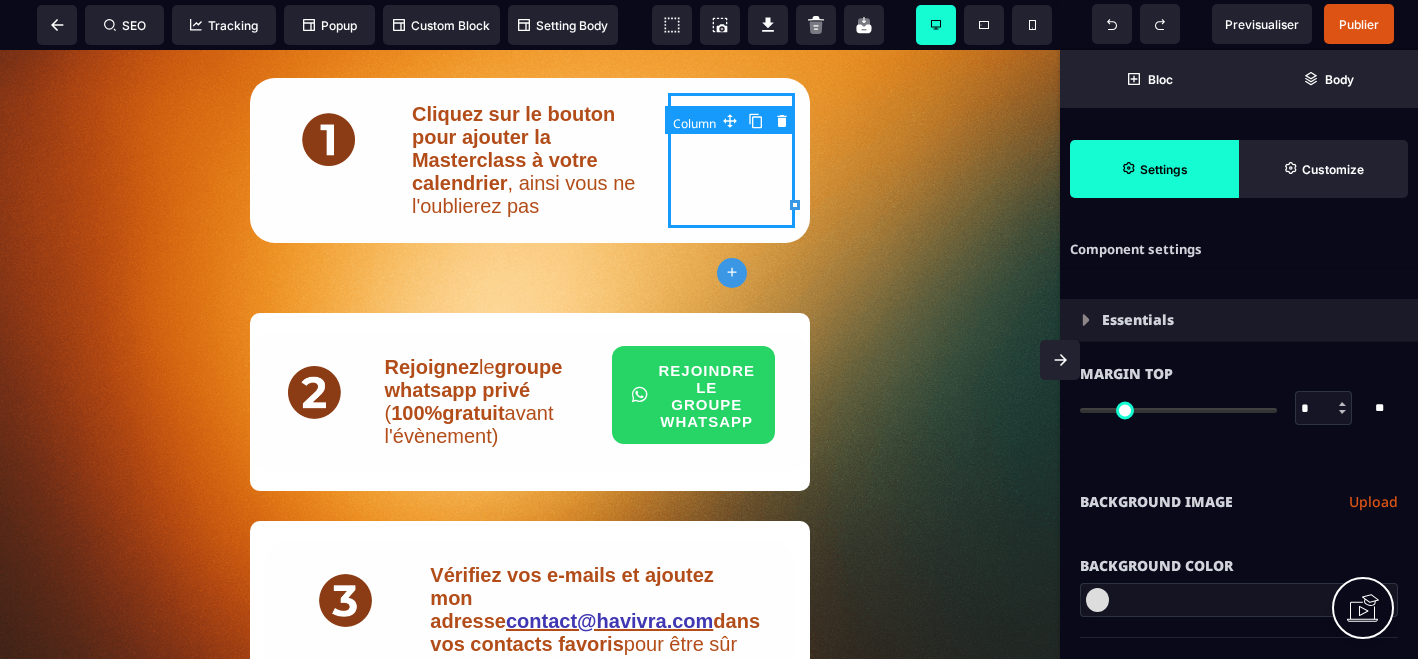 click at bounding box center [731, 160] 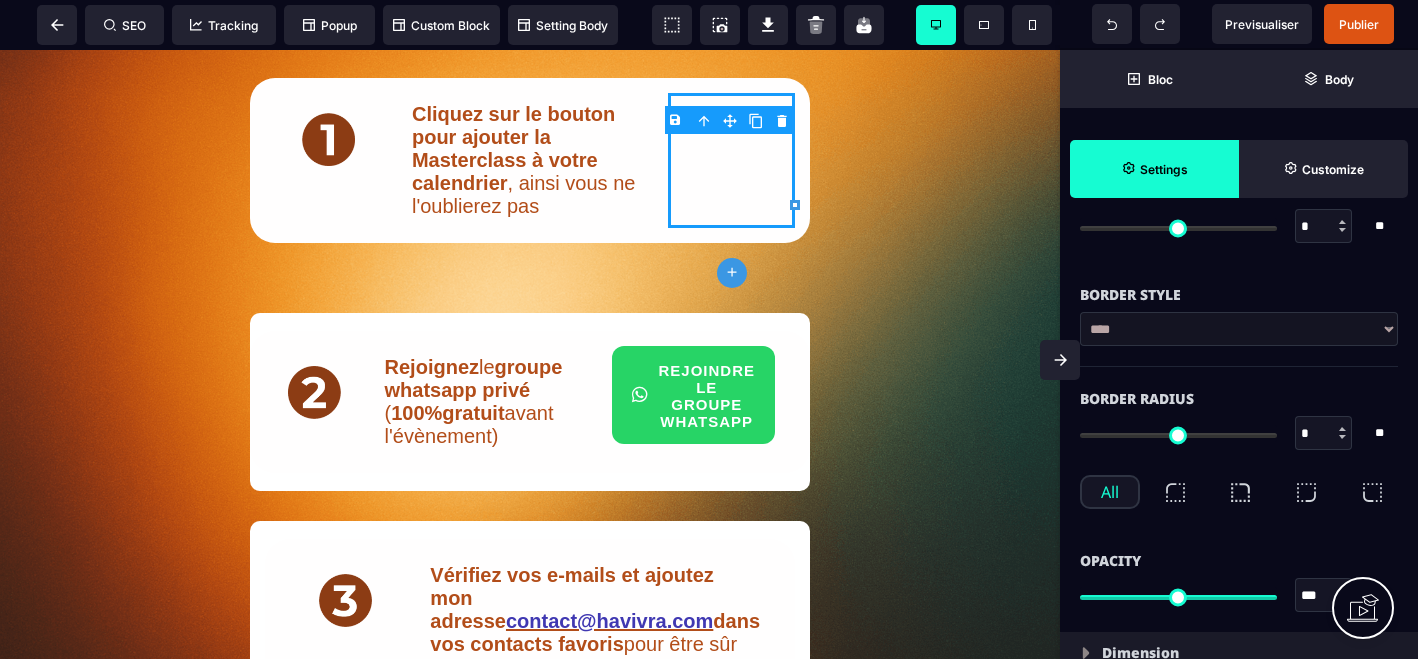 scroll, scrollTop: 0, scrollLeft: 0, axis: both 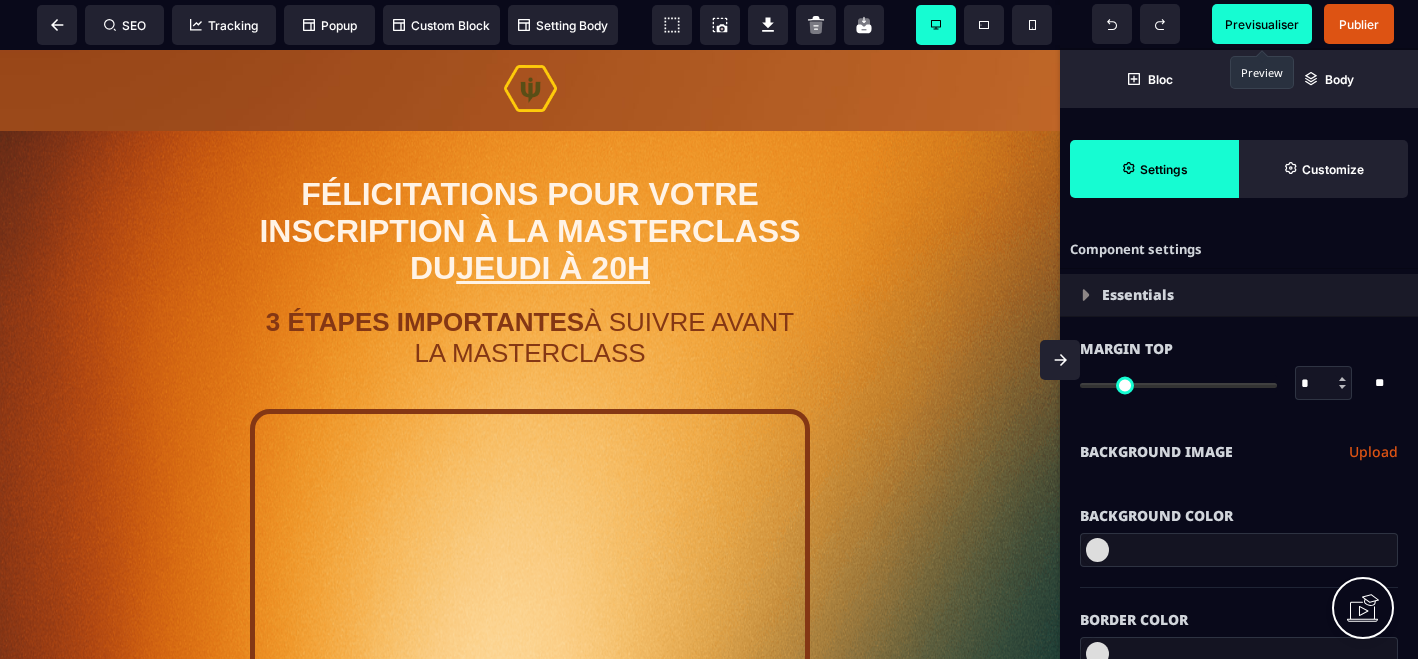 click on "Previsualiser" at bounding box center (1262, 24) 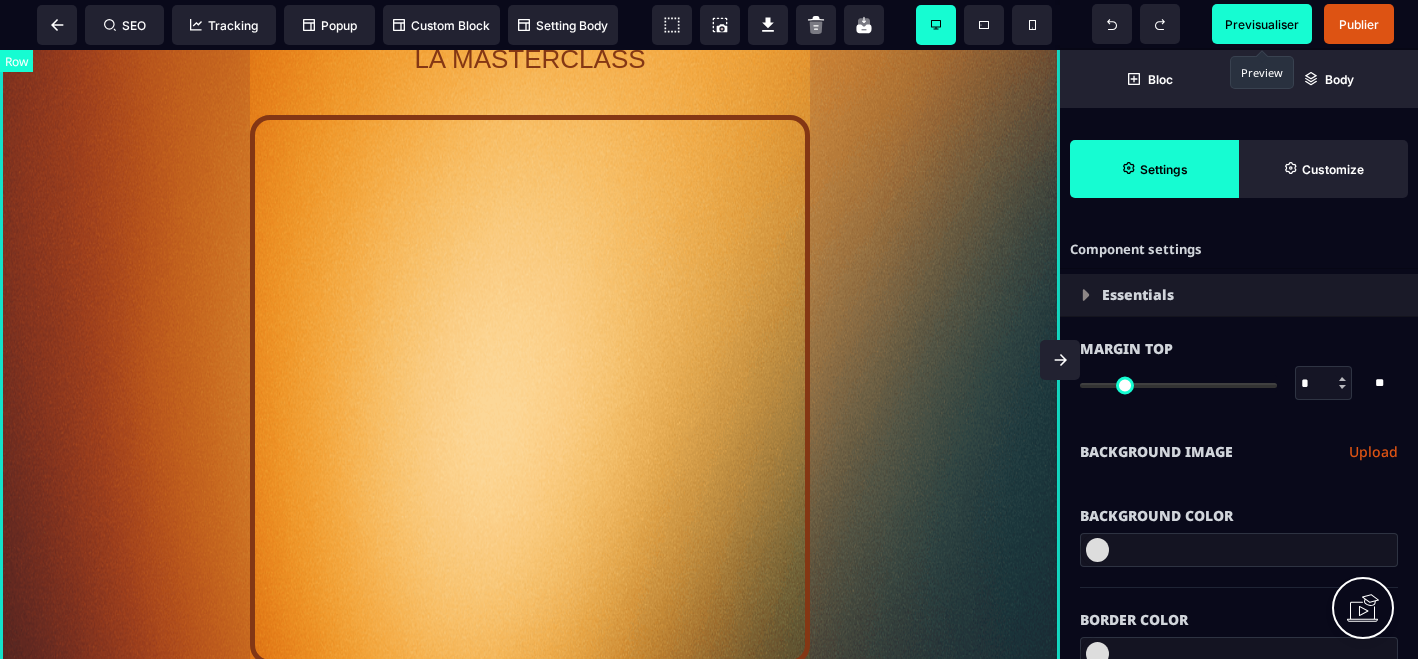 scroll, scrollTop: 0, scrollLeft: 0, axis: both 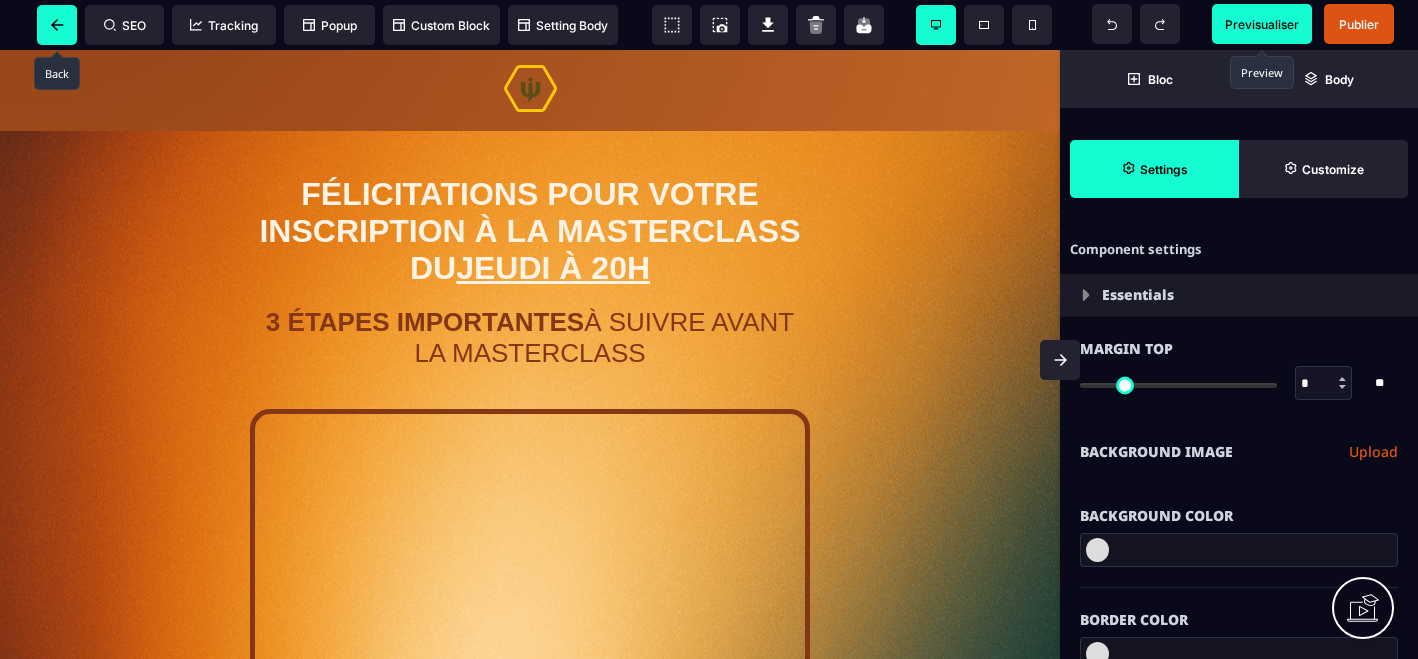 click at bounding box center [57, 25] 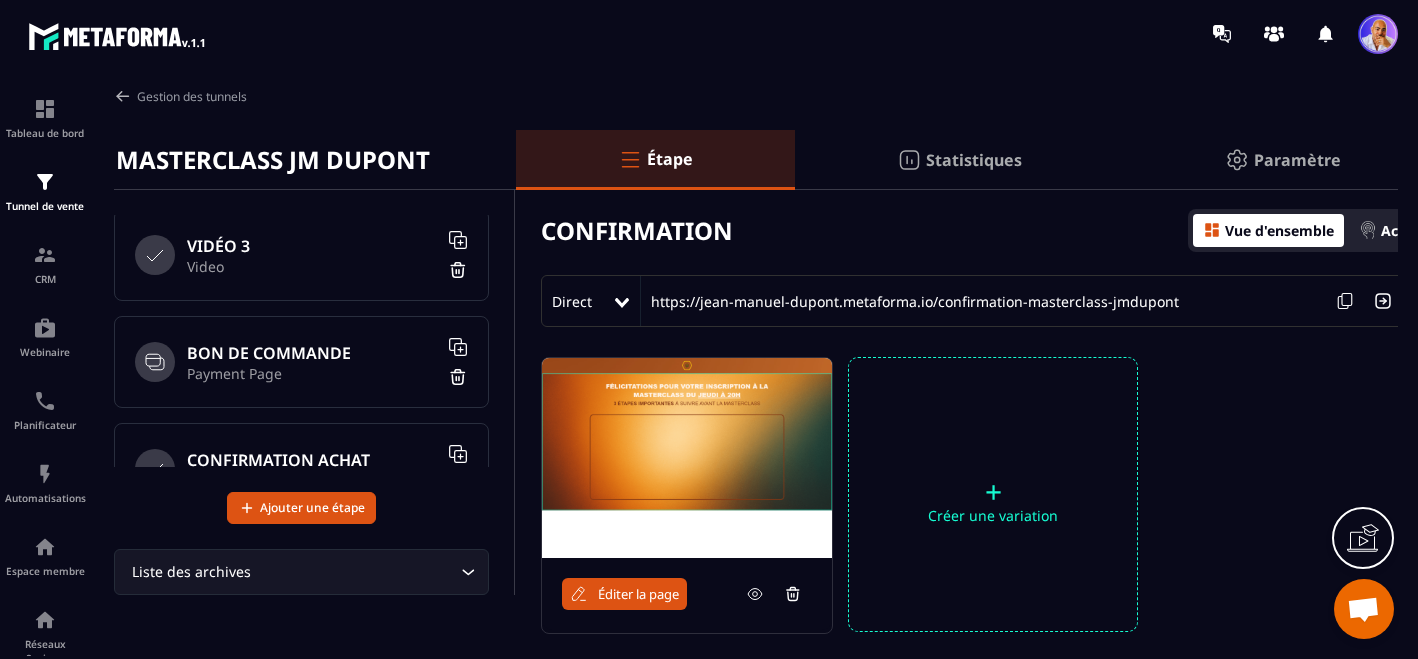 scroll, scrollTop: 542, scrollLeft: 0, axis: vertical 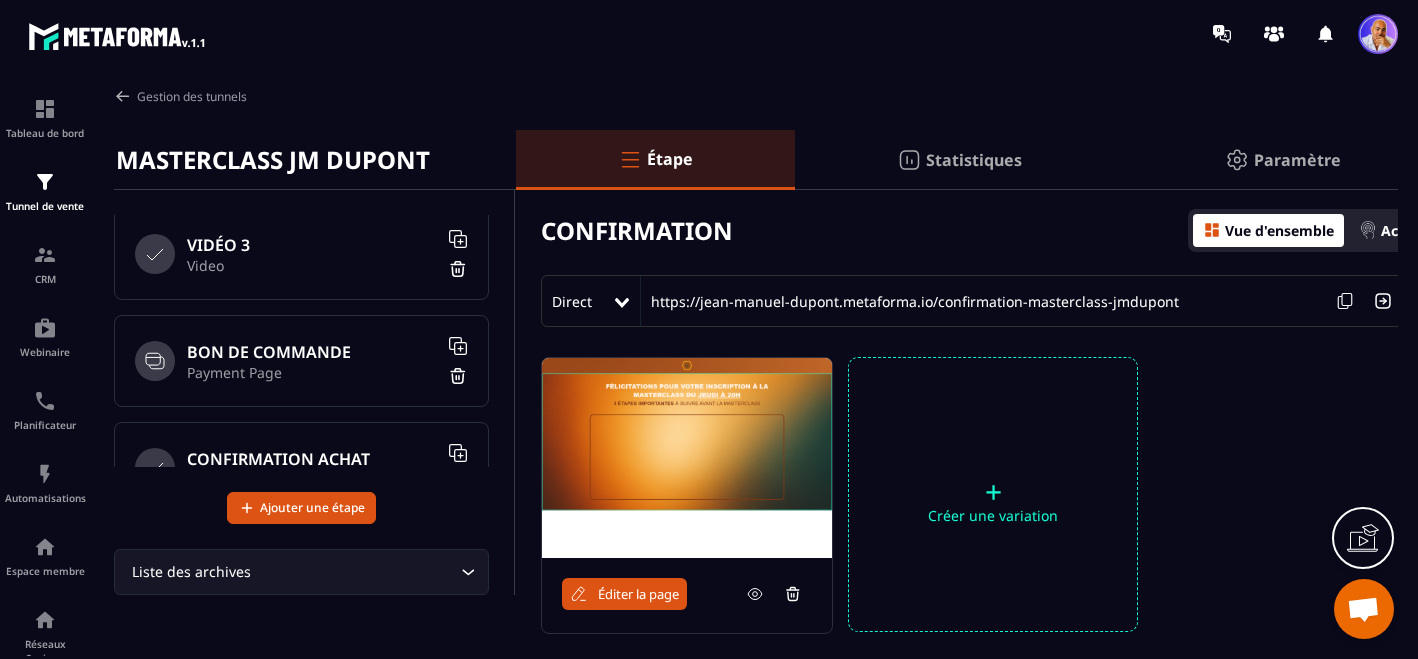 click on "BON DE COMMANDE" at bounding box center (312, 352) 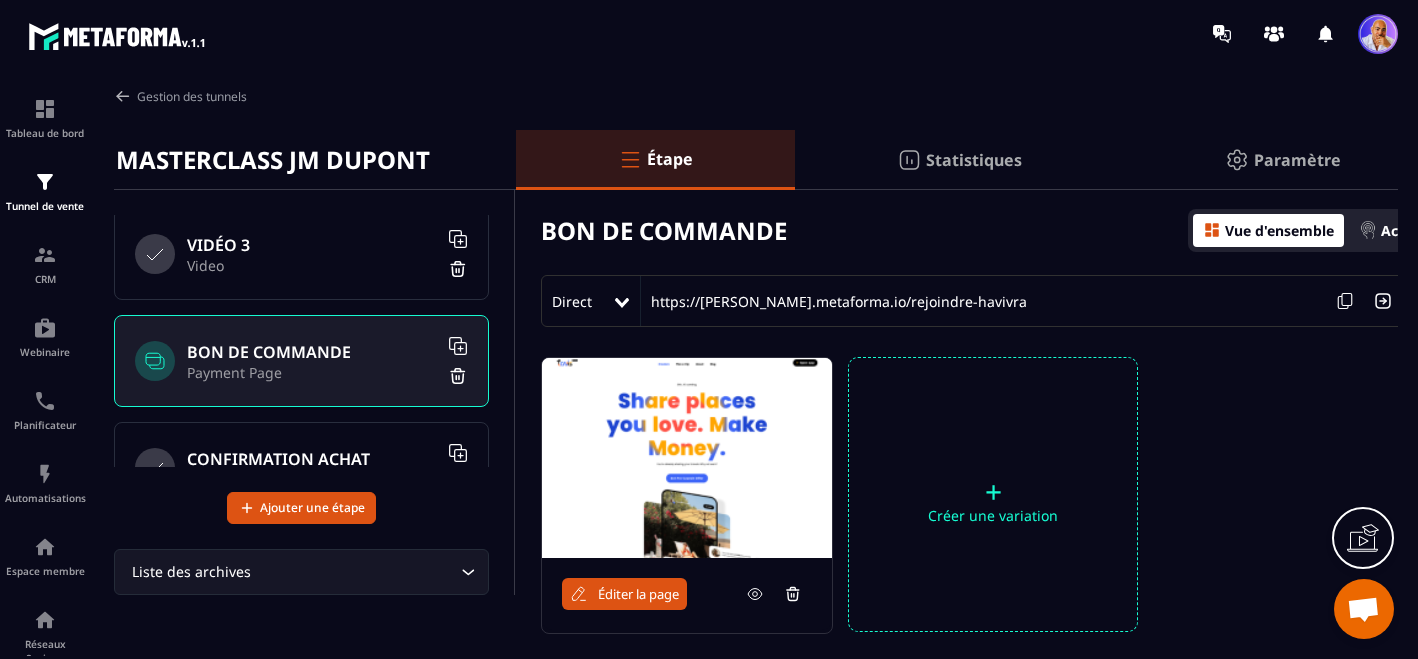 click on "BON DE COMMANDE" at bounding box center [312, 352] 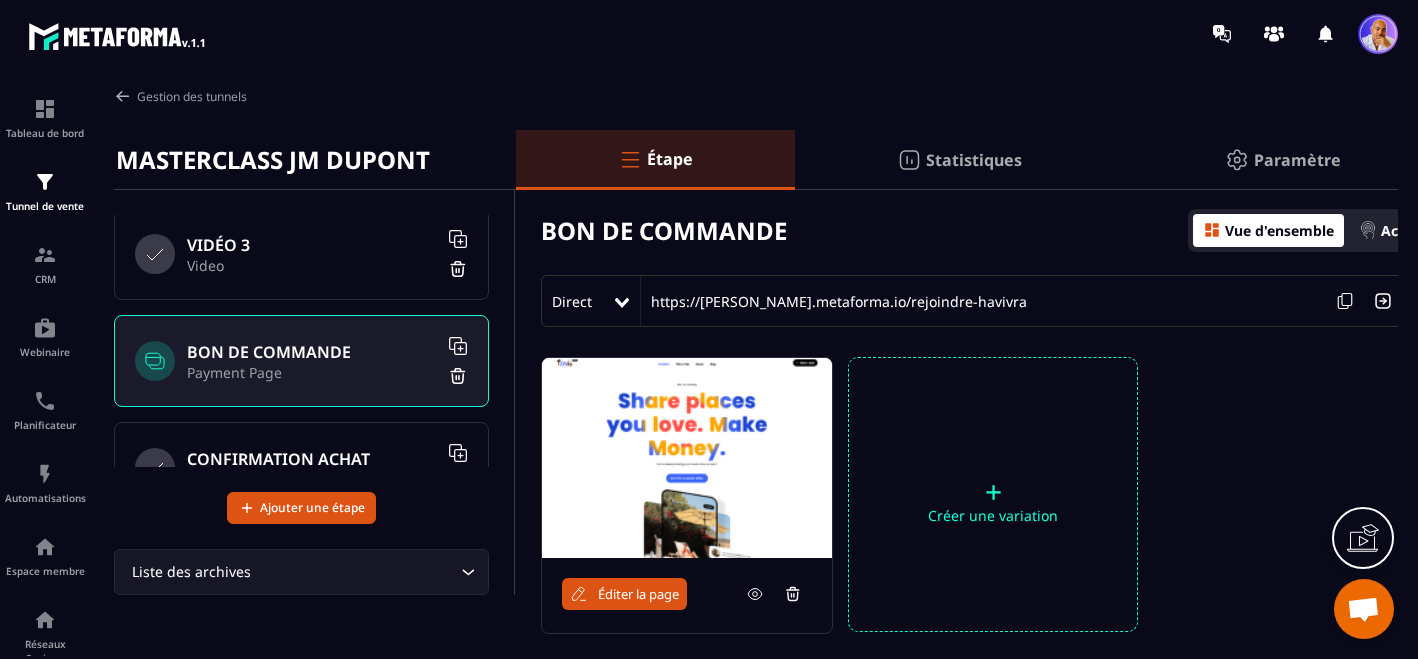 click on "Éditer la page" at bounding box center [624, 594] 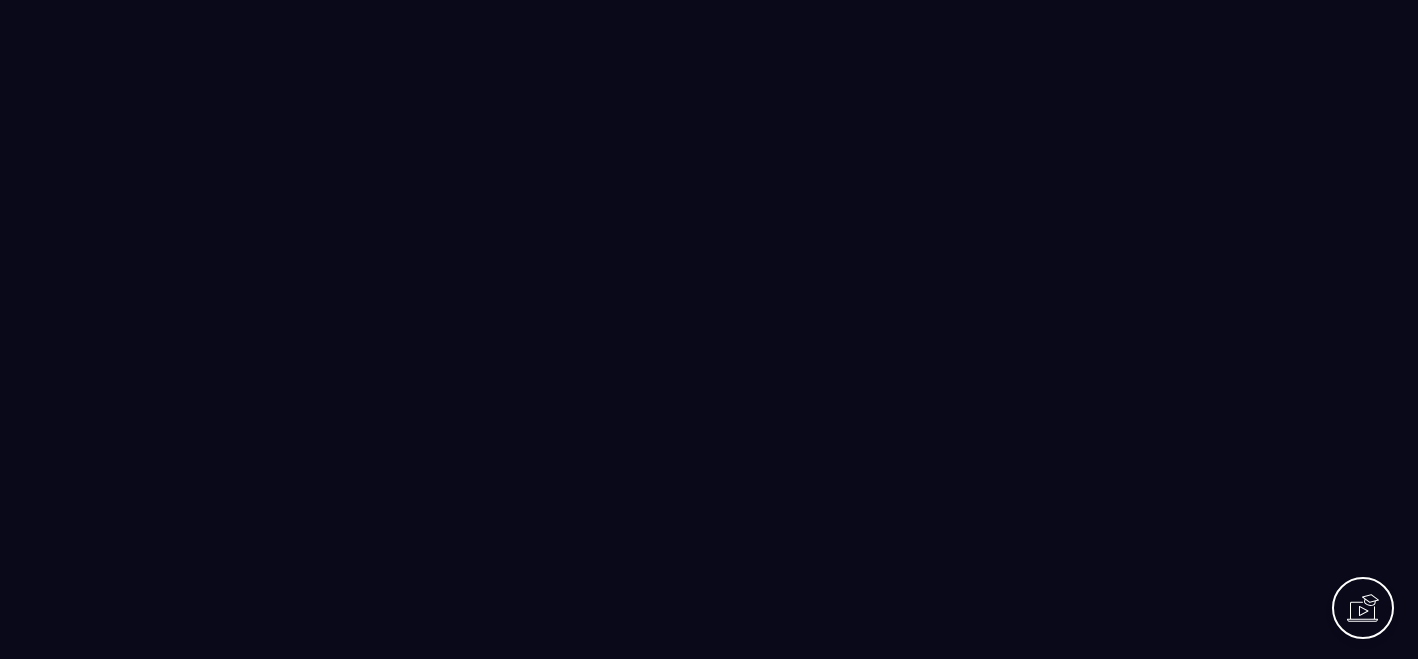 scroll, scrollTop: 0, scrollLeft: 0, axis: both 